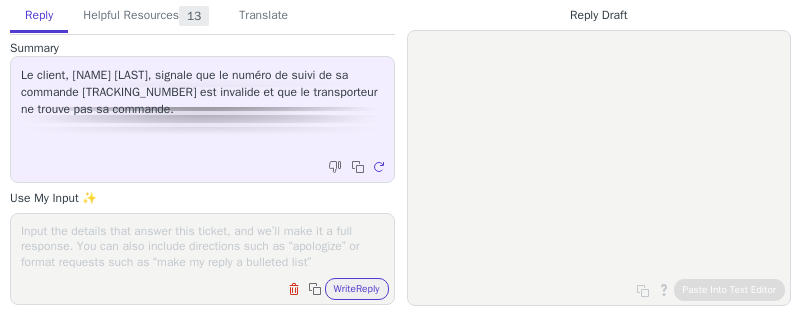 scroll, scrollTop: 0, scrollLeft: 0, axis: both 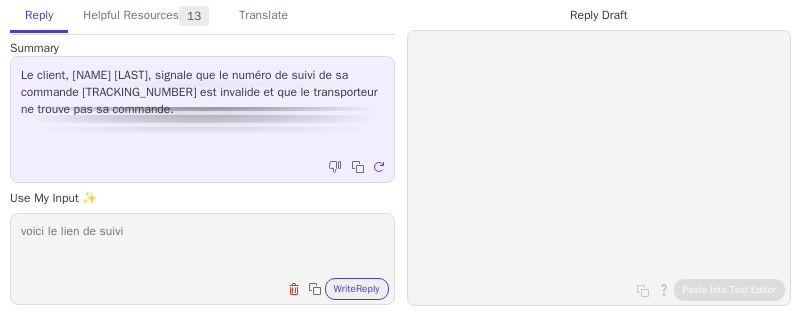paste on "https://myportal.heppner-group.com/tracking/MTc2ODg0MjgmMzE2MDAmRlI%3D" 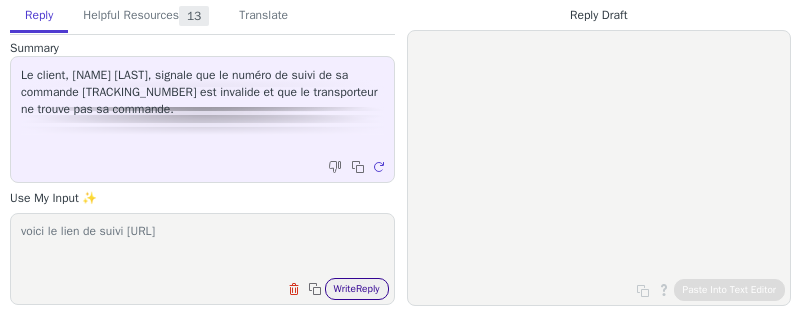 type on "voici le lien de suivi https://myportal.heppner-group.com/tracking/MTc2ODg0MjgmMzE2MDAmRlI%3D" 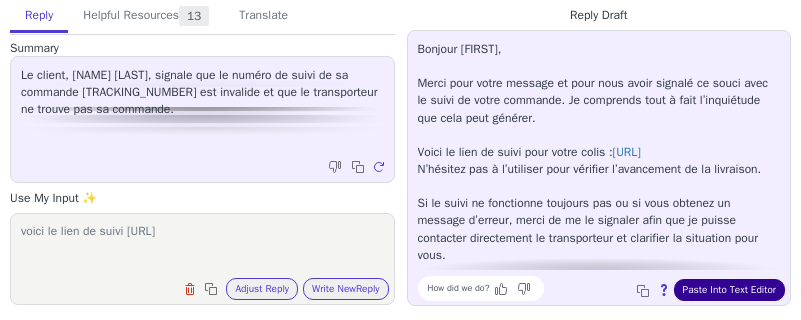 click on "Paste Into Text Editor" at bounding box center (729, 290) 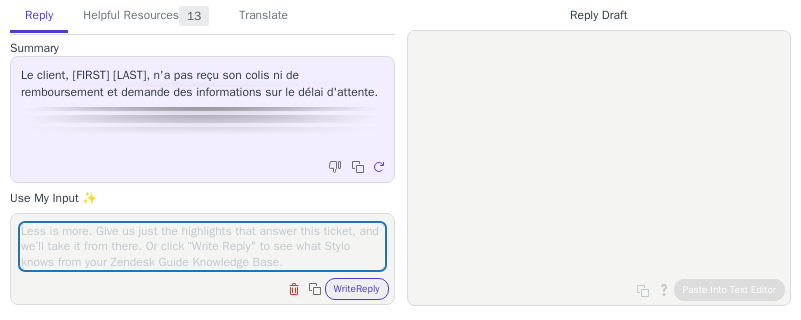 scroll, scrollTop: 0, scrollLeft: 0, axis: both 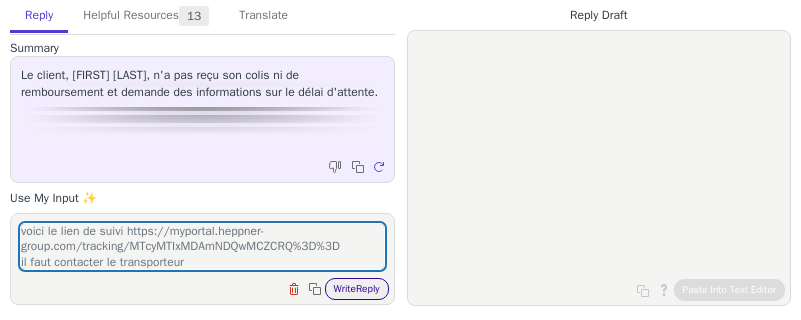 type on "voici le lien de suivi https://myportal.heppner-group.com/tracking/MTcyMTIxMDAmNDQwMCZCRQ%3D%3D
il faut contacter le transporteur" 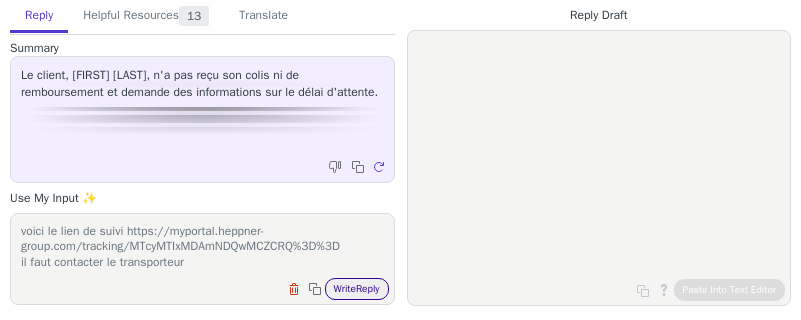 click on "Write  Reply" at bounding box center (357, 289) 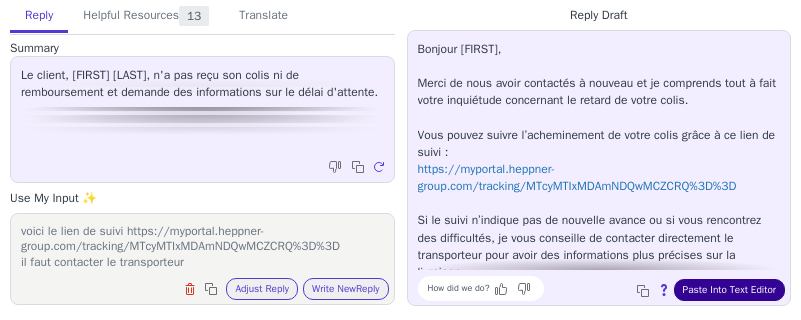 click on "Paste Into Text Editor" at bounding box center (729, 290) 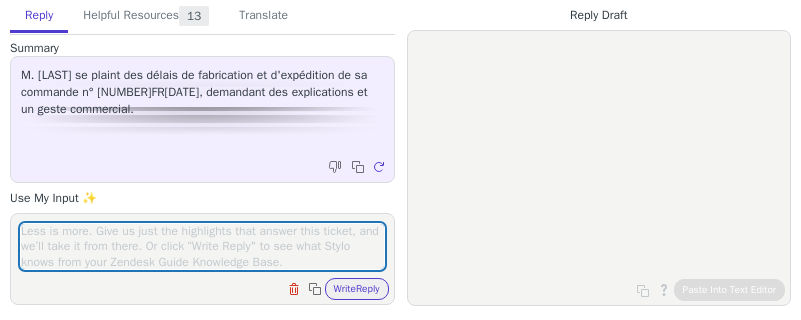 scroll, scrollTop: 0, scrollLeft: 0, axis: both 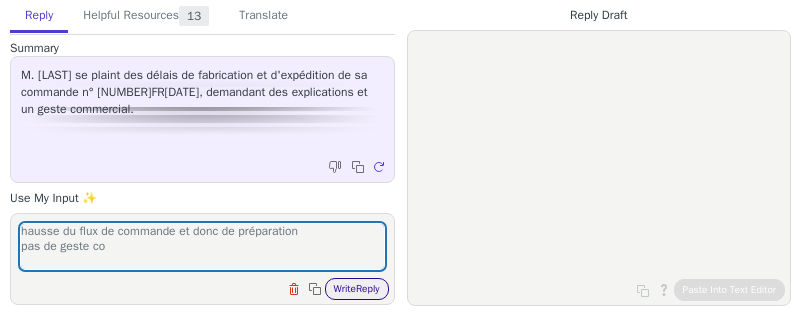 type on "hausse du flux de commande et donc de préparation
pas de geste co" 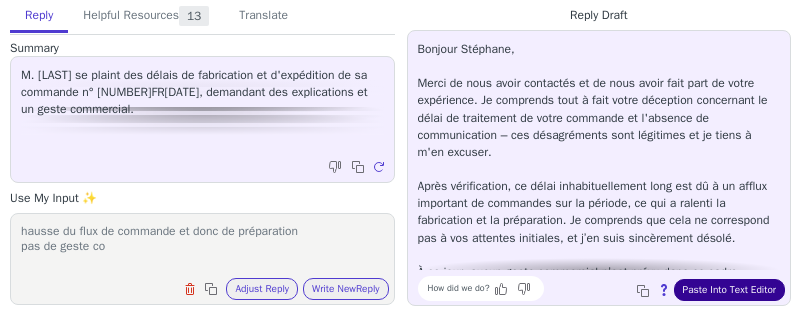 click on "Paste Into Text Editor" at bounding box center [729, 290] 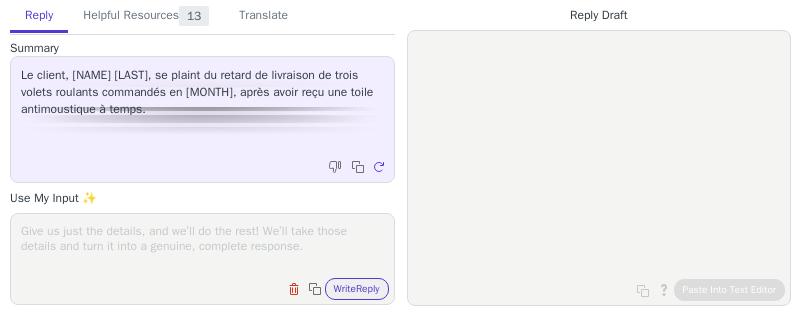 scroll, scrollTop: 0, scrollLeft: 0, axis: both 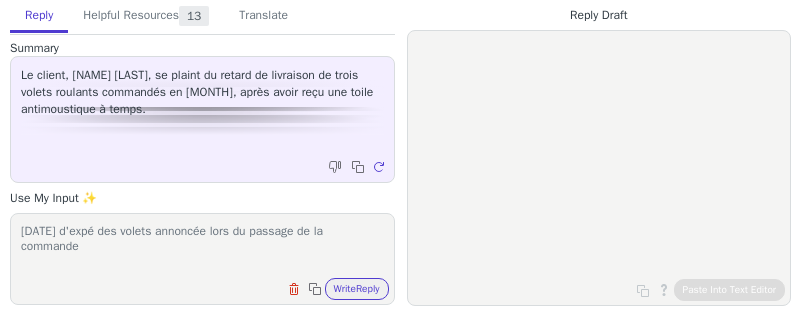 paste on "15/07/2025" 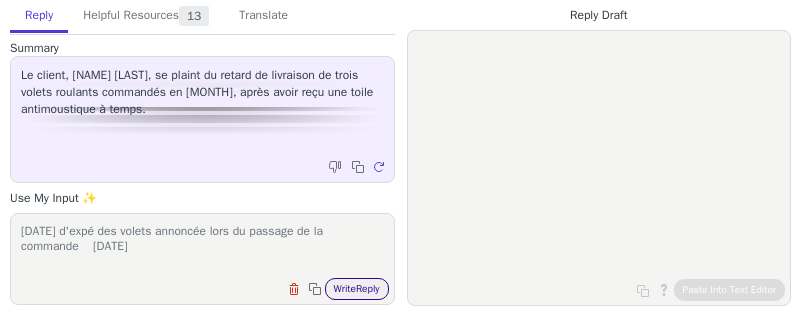 type on "date d'expé des volets annoncée lors du passage de la commande 	15/07/2025" 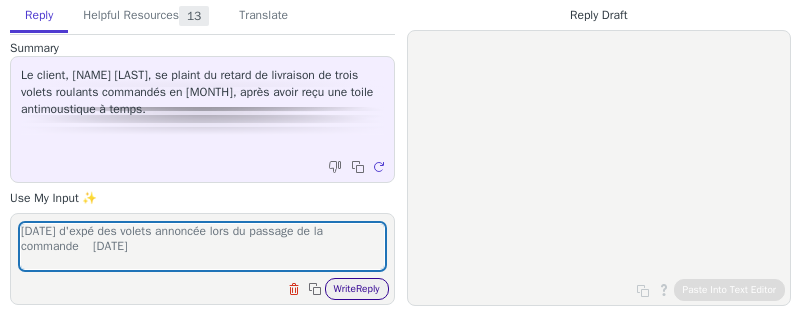 click on "Write  Reply" at bounding box center [357, 289] 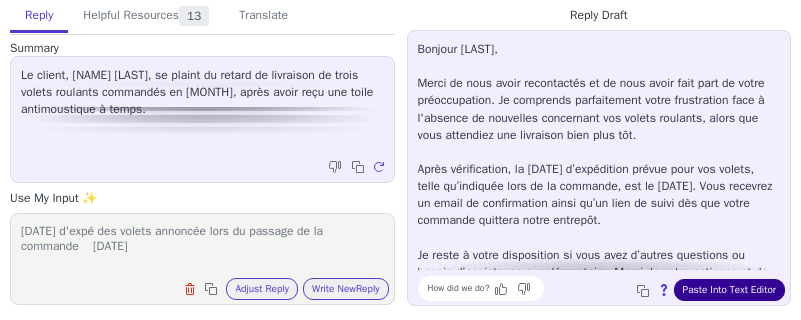 click on "Paste Into Text Editor" at bounding box center (729, 290) 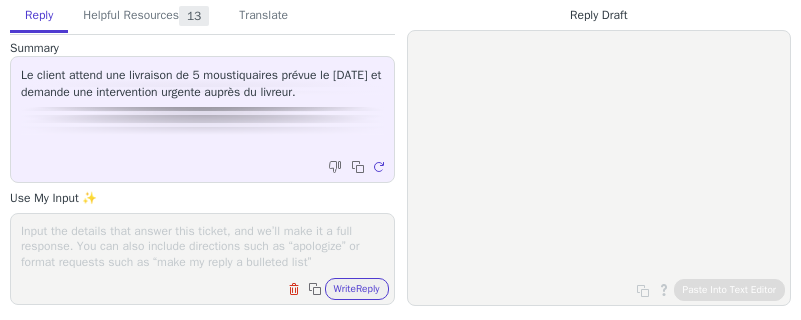 scroll, scrollTop: 0, scrollLeft: 0, axis: both 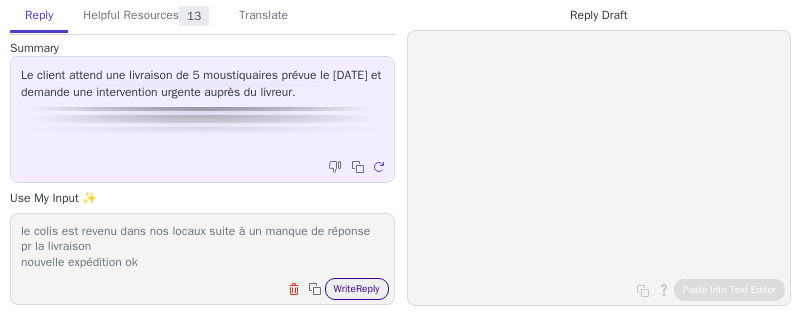 type on "le colis est revenu dans nos locaux suite à un manque de réponse pr la livraison
nouvelle expédition ok" 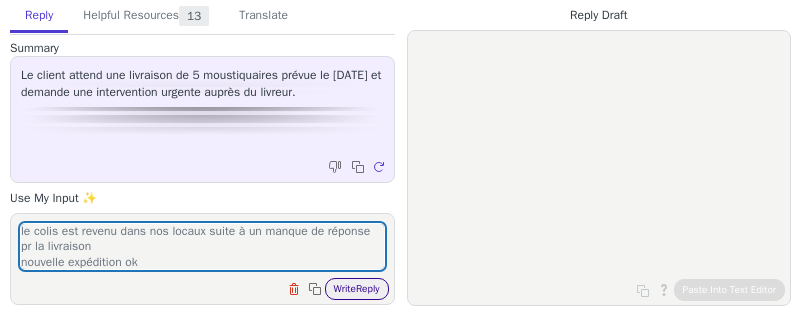 click on "Write  Reply" at bounding box center (357, 289) 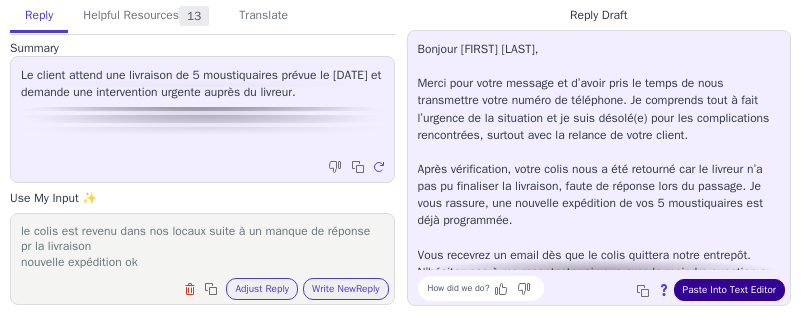 click on "Paste Into Text Editor" at bounding box center (729, 290) 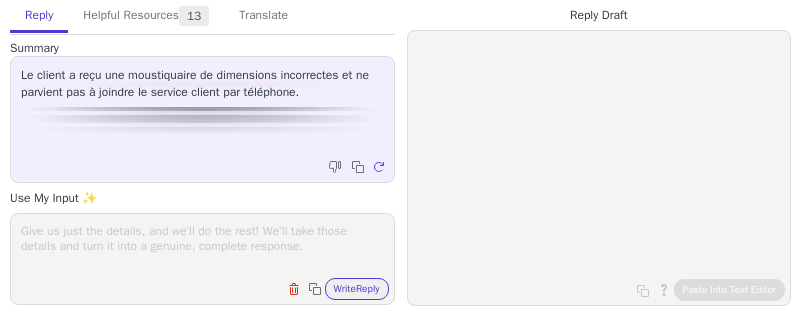 scroll, scrollTop: 0, scrollLeft: 0, axis: both 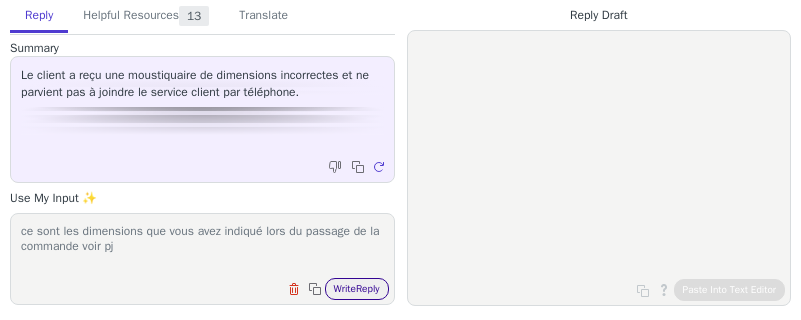 type on "ce sont les dimensions que vous avez indiqué lors du passage de la commande voir pj" 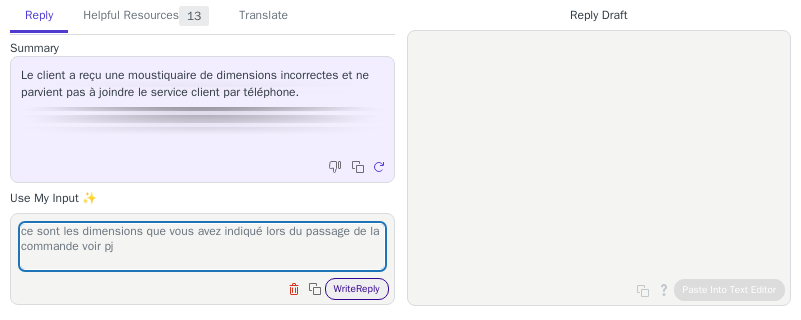 click on "Write  Reply" at bounding box center [357, 289] 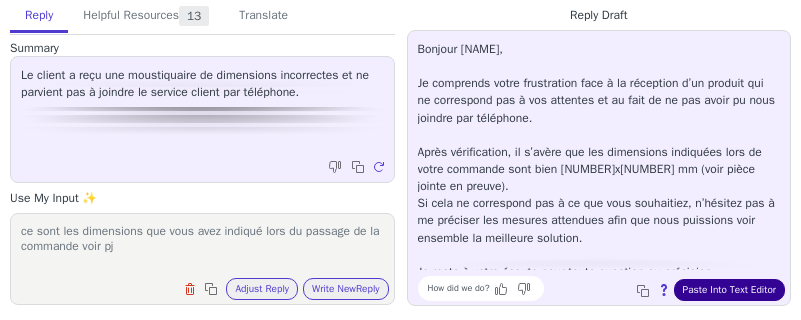 click on "Paste Into Text Editor" at bounding box center (729, 290) 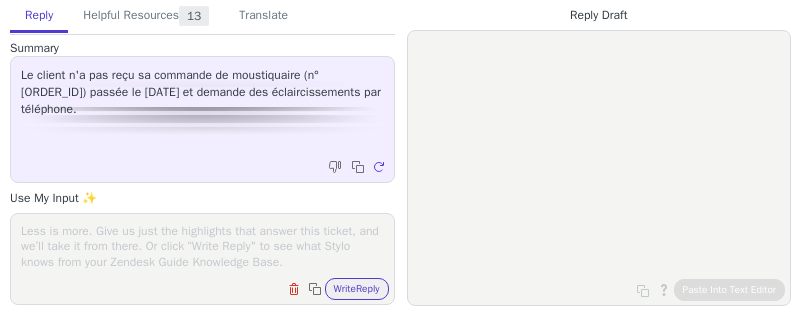 scroll, scrollTop: 0, scrollLeft: 0, axis: both 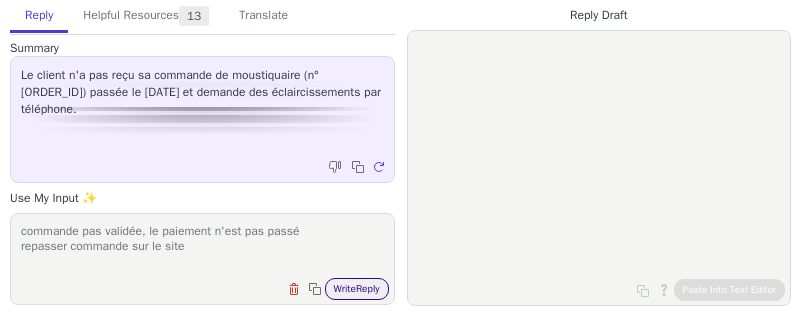 type on "commande pas validée, le paiement n'est pas passé
repasser commande sur le site" 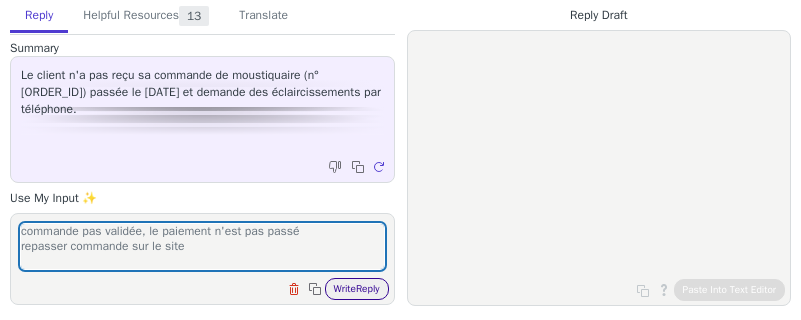 click on "Write  Reply" at bounding box center [357, 289] 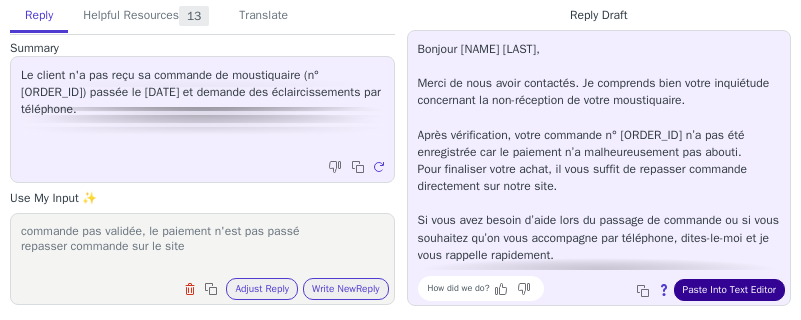 click on "Paste Into Text Editor" at bounding box center [729, 290] 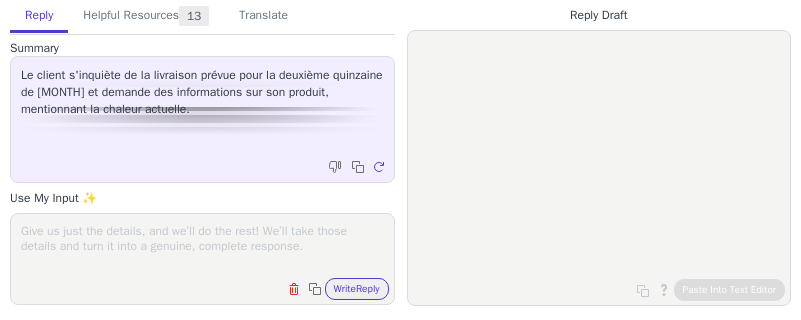 scroll, scrollTop: 0, scrollLeft: 0, axis: both 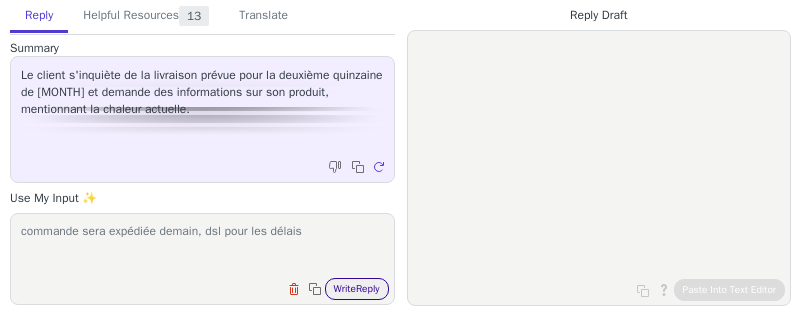 type on "commande sera expédiée demain, dsl pour les délais" 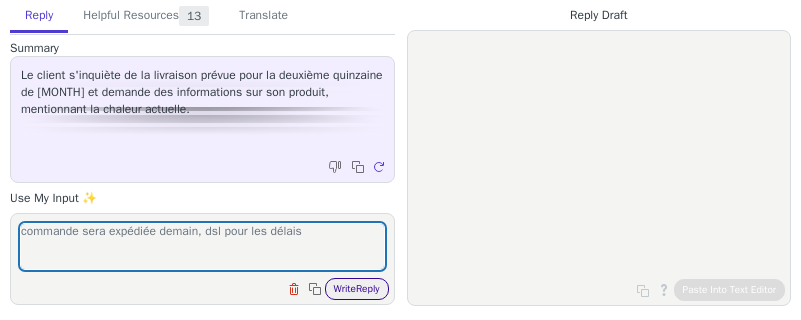 click on "Write  Reply" at bounding box center (357, 289) 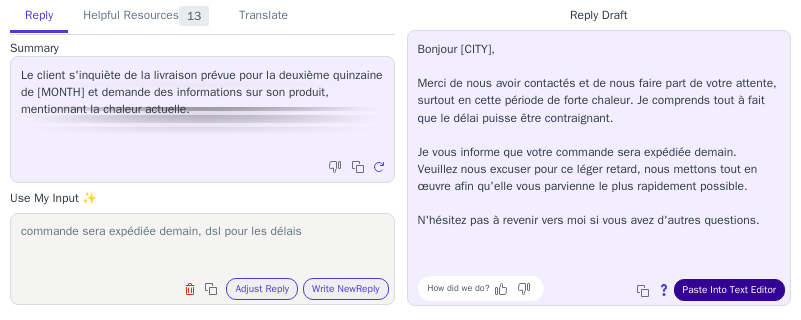 click on "Paste Into Text Editor" at bounding box center (729, 290) 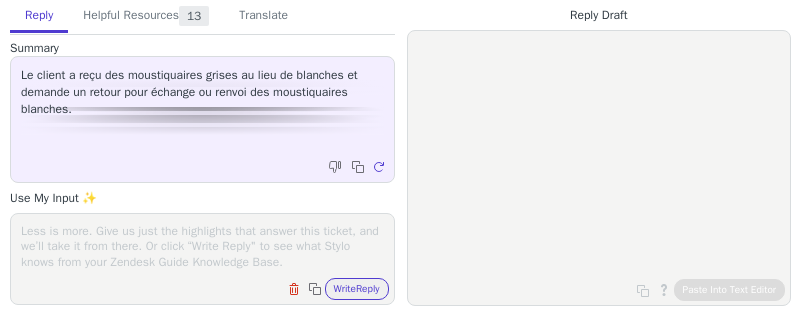 scroll, scrollTop: 0, scrollLeft: 0, axis: both 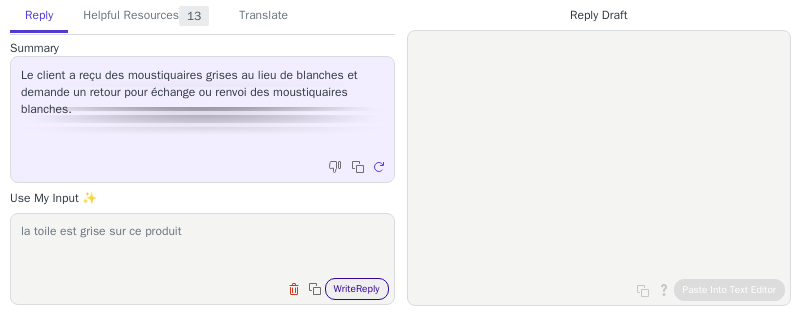 type on "la toile est grise sur ce produit" 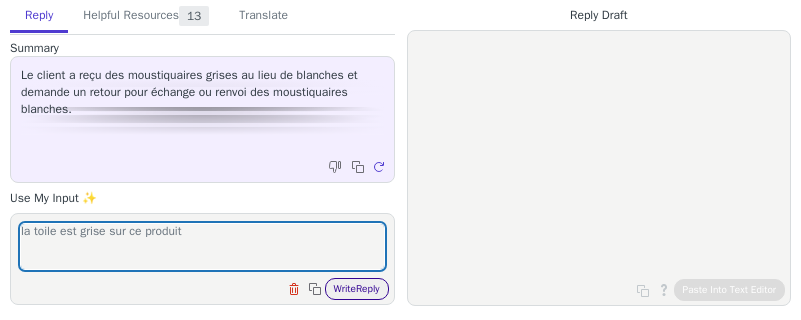 click on "Write  Reply" at bounding box center (357, 289) 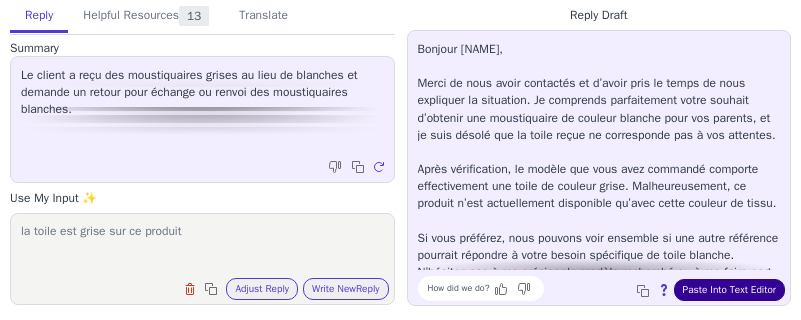 click on "Paste Into Text Editor" at bounding box center (729, 290) 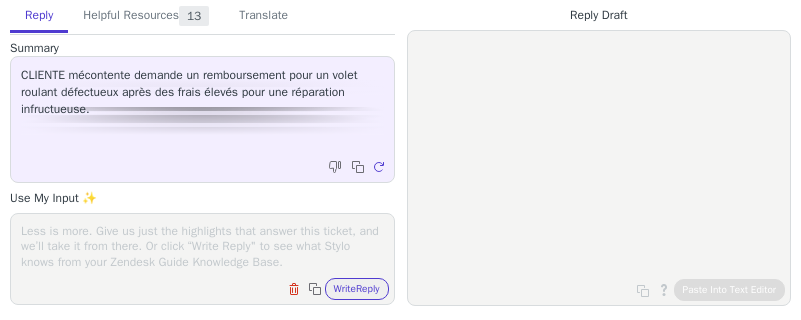 scroll, scrollTop: 0, scrollLeft: 0, axis: both 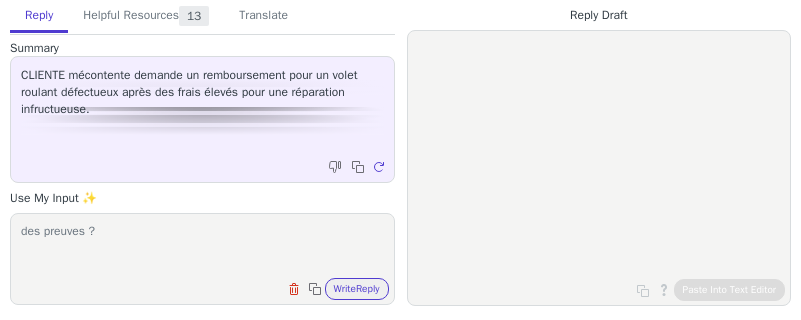 click on "des preuves ?" at bounding box center [202, 246] 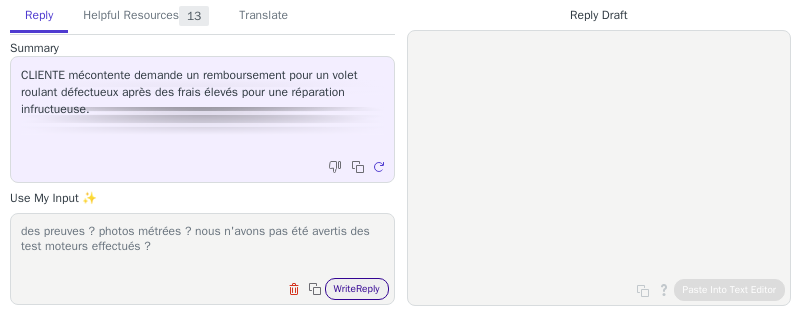 type on "des preuves ? photos métrées ? nous n'avons pas été avertis des test moteurs effectués ?" 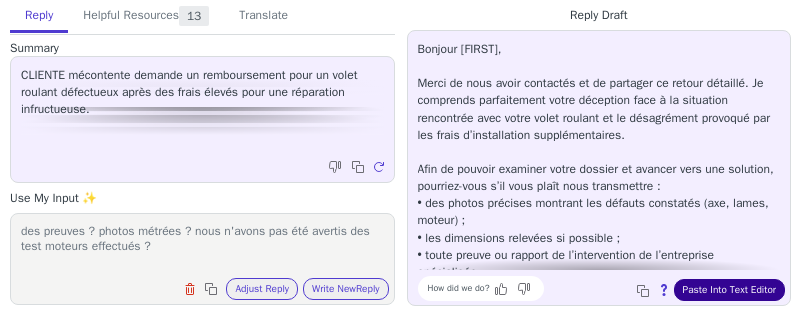 click on "Paste Into Text Editor" at bounding box center (729, 290) 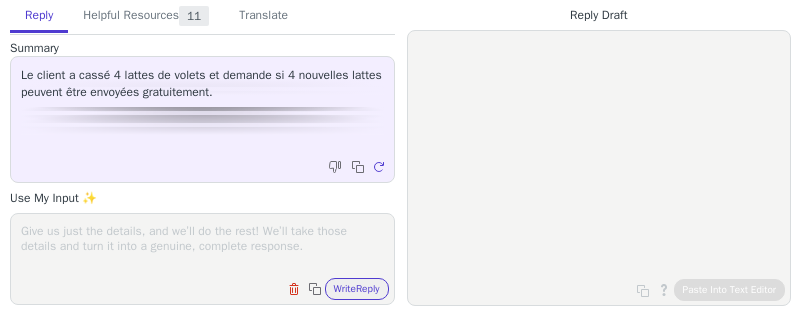 scroll, scrollTop: 0, scrollLeft: 0, axis: both 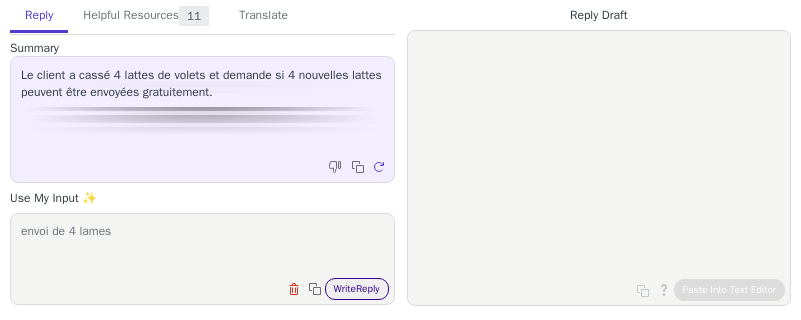 type on "envoi de 4 lames" 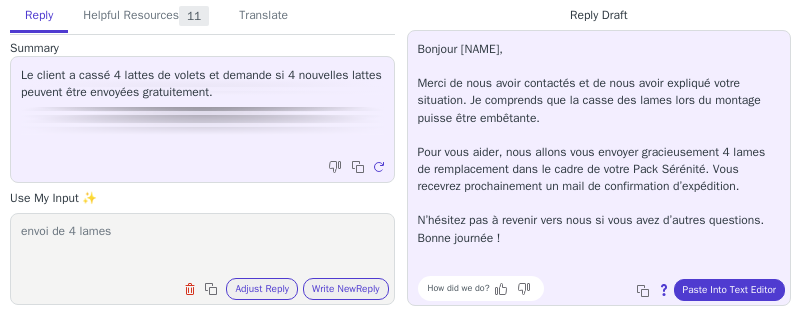 drag, startPoint x: 740, startPoint y: 282, endPoint x: 755, endPoint y: 269, distance: 19.849434 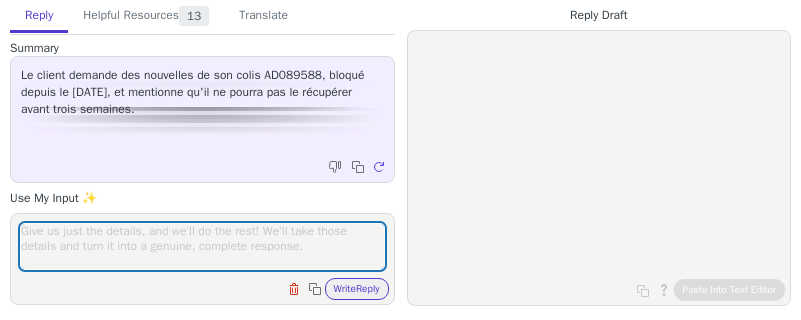 scroll, scrollTop: 0, scrollLeft: 0, axis: both 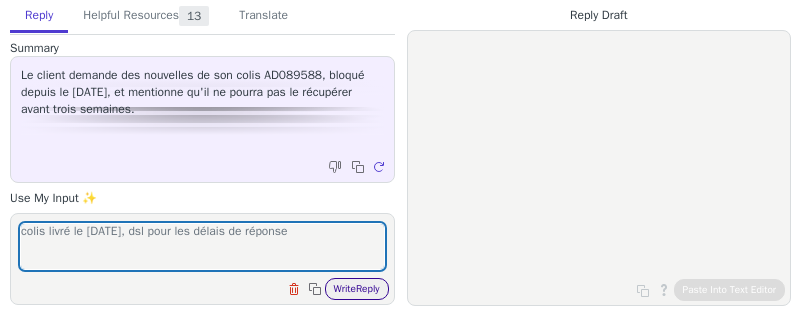 type on "colis livré le [DATE], dsl pour les délais de réponse" 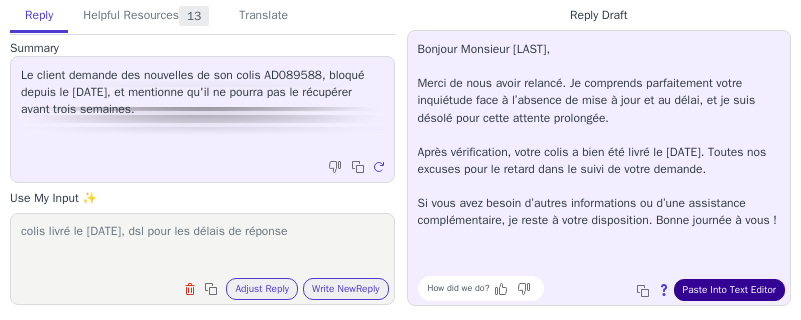click on "Paste Into Text Editor" at bounding box center (729, 290) 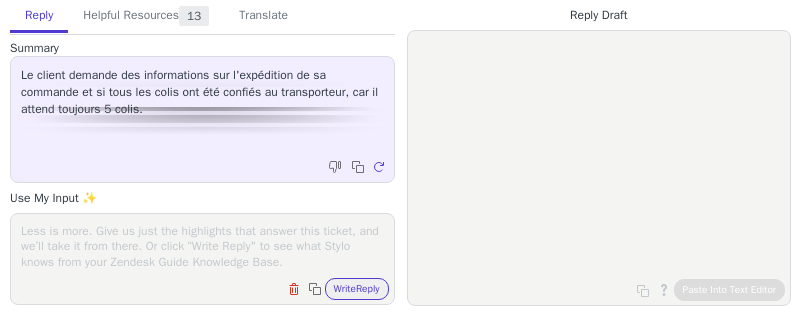 scroll, scrollTop: 0, scrollLeft: 0, axis: both 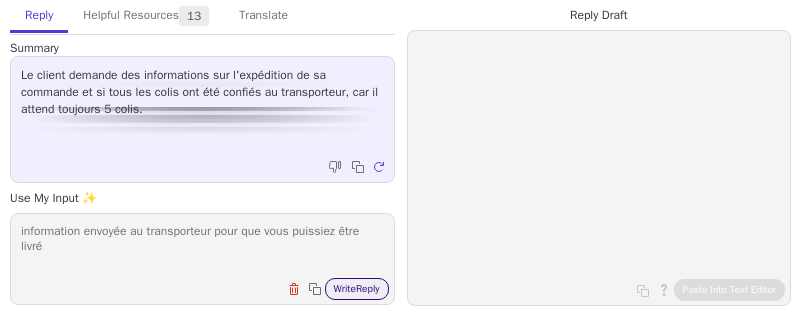 type on "information envoyée au transporteur pour que vous puissiez être livré" 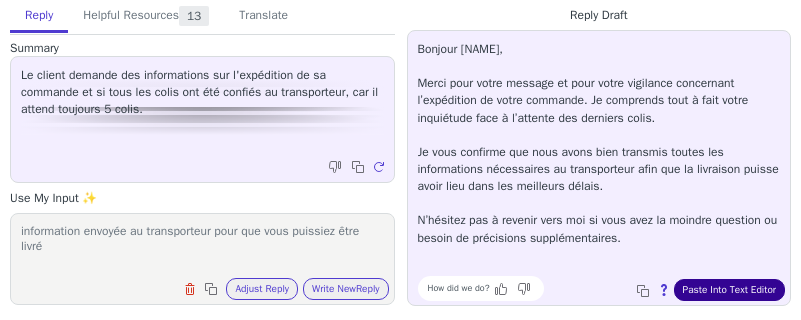 click on "Paste Into Text Editor" at bounding box center [729, 290] 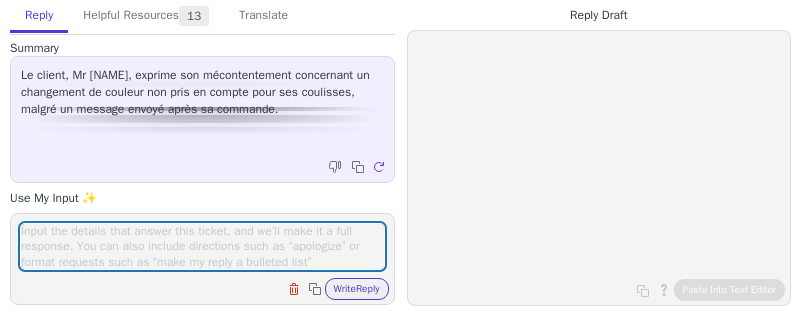 scroll, scrollTop: 0, scrollLeft: 0, axis: both 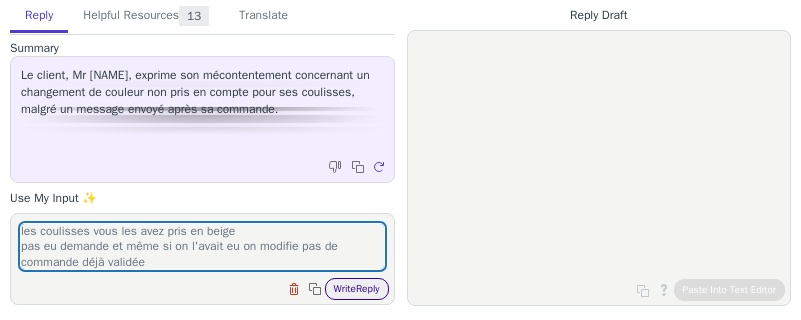type on "les coulisses vous les avez pris en beige
pas eu demande et même si on l'avait eu on modifie pas de commande déjà validée" 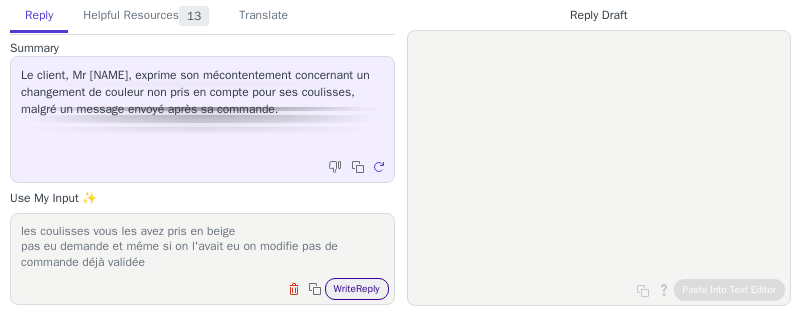 click on "Write  Reply" at bounding box center (357, 289) 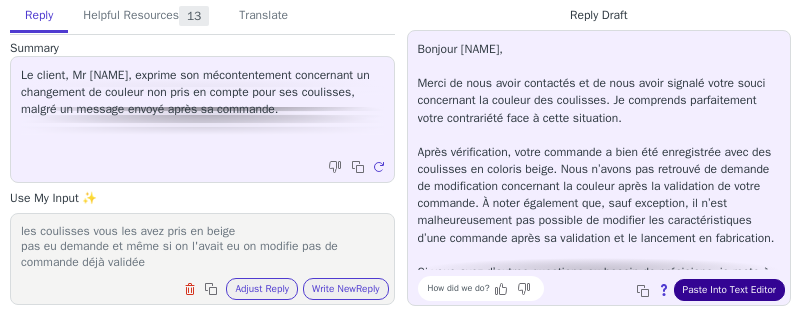 click on "Paste Into Text Editor" at bounding box center [729, 290] 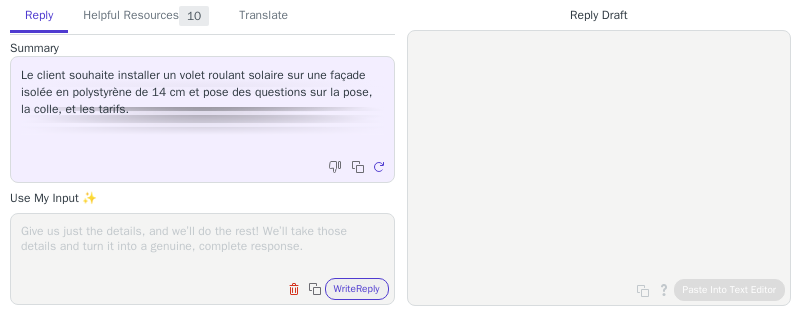 scroll, scrollTop: 0, scrollLeft: 0, axis: both 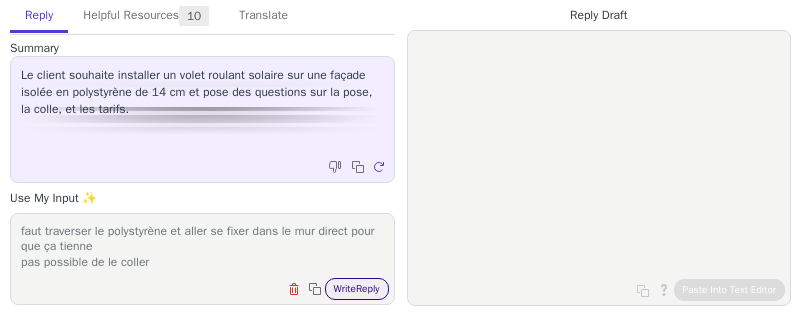 type on "faut traverser le polystyrène et aller se fixer dans le mur direct pour que ça tienne
pas possible de le coller" 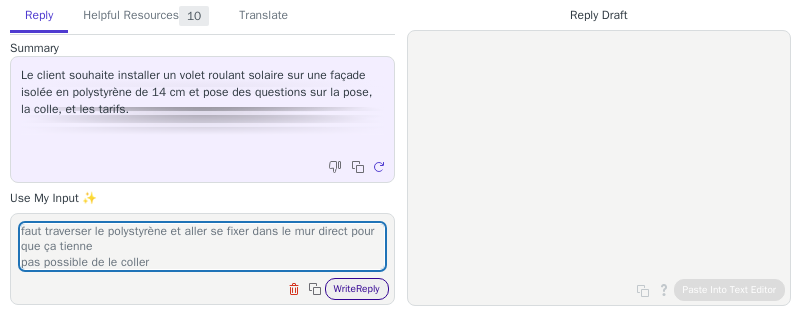 click on "Write  Reply" at bounding box center (357, 289) 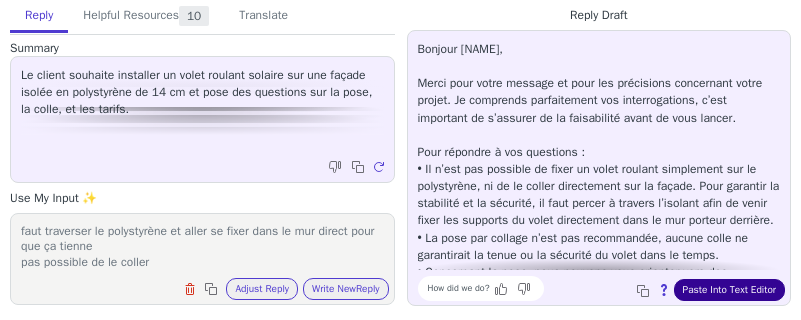 click on "How did we do?   Copy to clipboard About this reply Paste Into Text Editor" at bounding box center (609, 288) 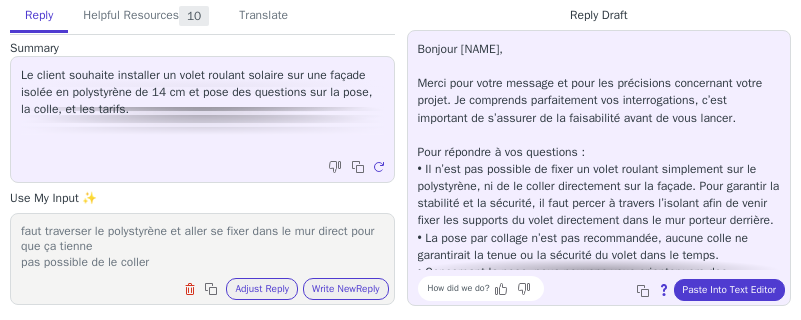 click on "Bonjour [NAME], Merci pour votre message et pour les précisions concernant votre projet. Je comprends parfaitement vos interrogations, c’est important de s’assurer de la faisabilité avant de vous lancer. Pour répondre à vos questions : • Il n’est pas possible de fixer un volet roulant simplement sur le polystyrène, ni de le coller directement sur la façade. Pour garantir la stabilité et la sécurité, il faut percer à travers l’isolant afin de venir fixer les supports du volet directement dans le mur porteur derrière. • La pose par collage n’est pas recommandée, aucune colle ne garantirait la tenue ou la sécurité du volet dans le temps. • Concernant la pose, nous pouvons vous orienter vers des professionnels partenaires selon votre secteur. Si vous le souhaitez, précisez-nous votre code postal afin que l’on regarde les possibilités. Je reste à votre disposition pour toute question complémentaire ou pour avancer sur votre projet ! How did we do?   Copy to clipboard About this reply" at bounding box center [599, 168] 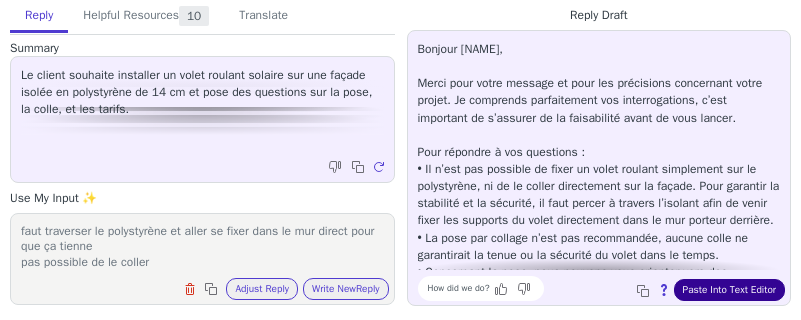 click on "Paste Into Text Editor" at bounding box center [729, 290] 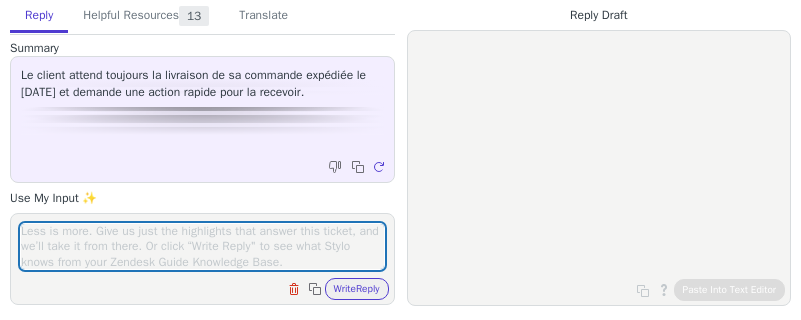 scroll, scrollTop: 0, scrollLeft: 0, axis: both 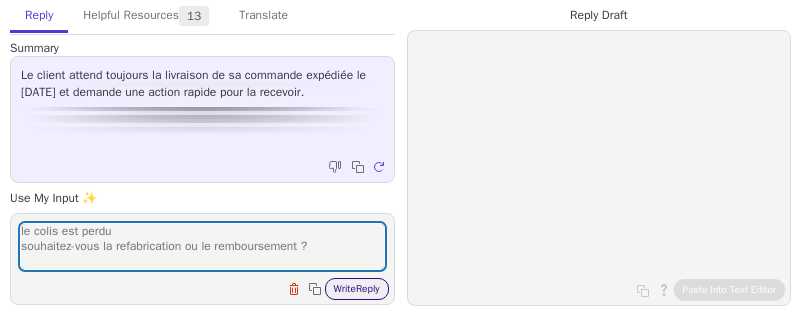 type on "le colis est perdu
souhaitez-vous la refabrication ou le remboursement ?" 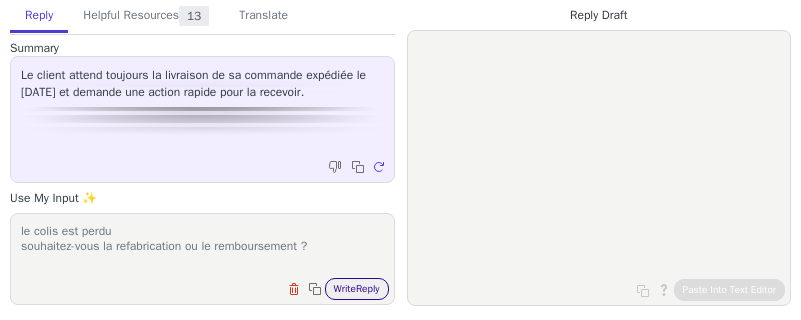 click on "Write  Reply" at bounding box center [357, 289] 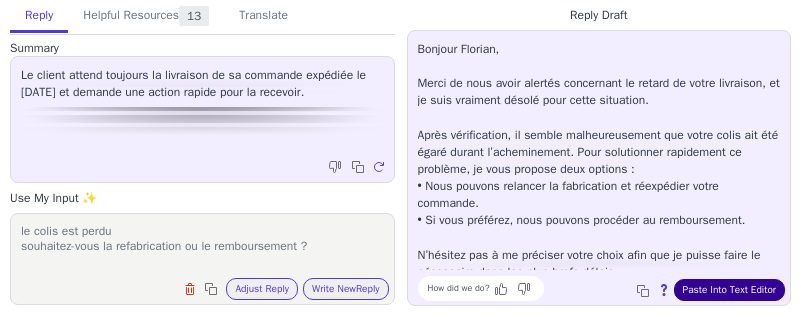 click on "Paste Into Text Editor" at bounding box center [729, 290] 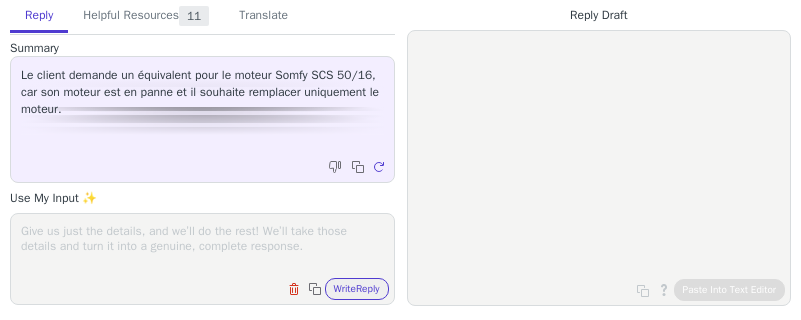 scroll, scrollTop: 0, scrollLeft: 0, axis: both 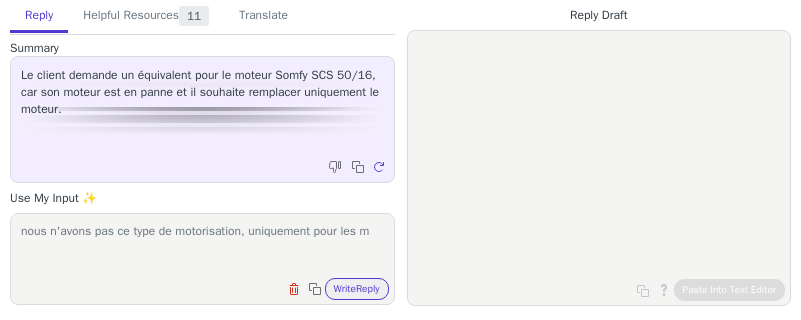 drag, startPoint x: 320, startPoint y: 240, endPoint x: 355, endPoint y: 219, distance: 40.81666 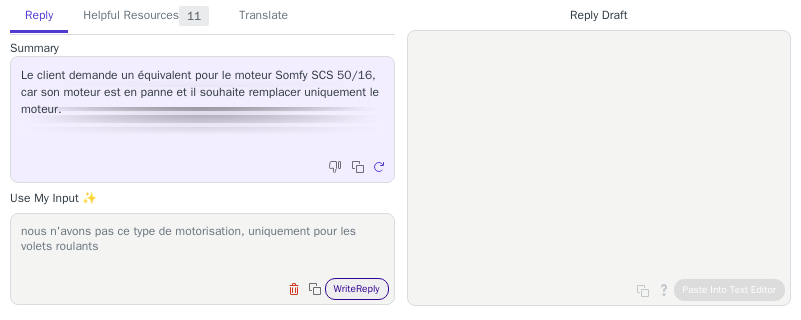 type on "nous n'avons pas ce type de motorisation, uniquement pour les volets roulants" 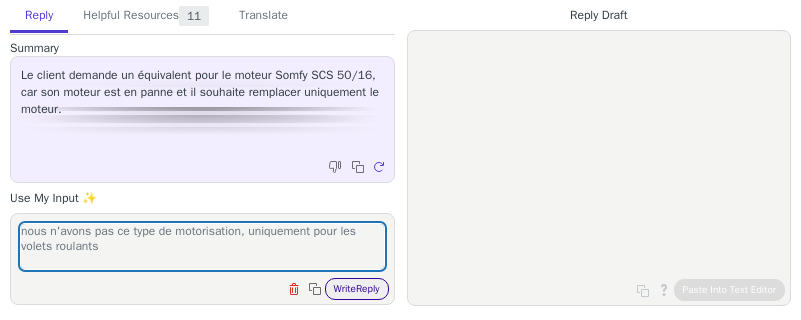 click on "Write  Reply" at bounding box center [357, 289] 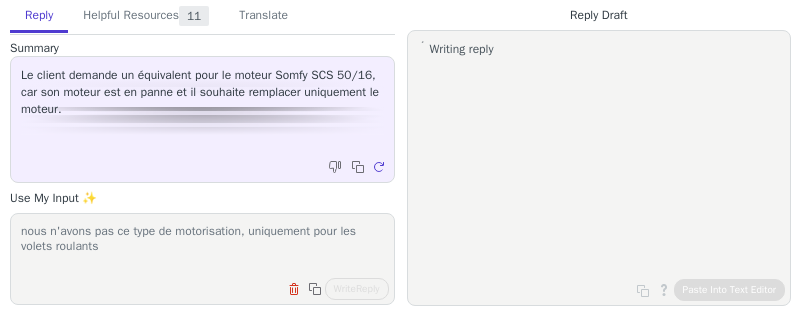 click on "Paste Into Text Editor" at bounding box center [729, 290] 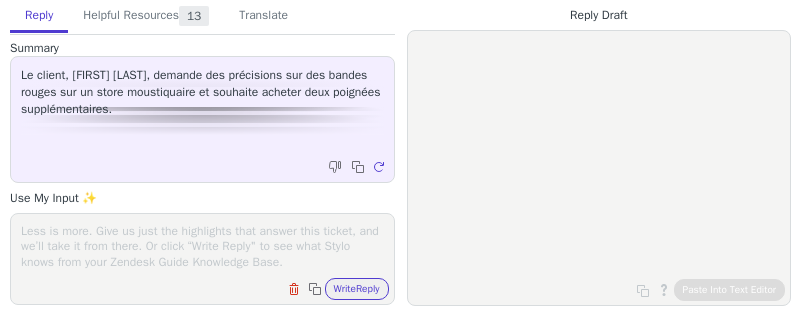 scroll, scrollTop: 0, scrollLeft: 0, axis: both 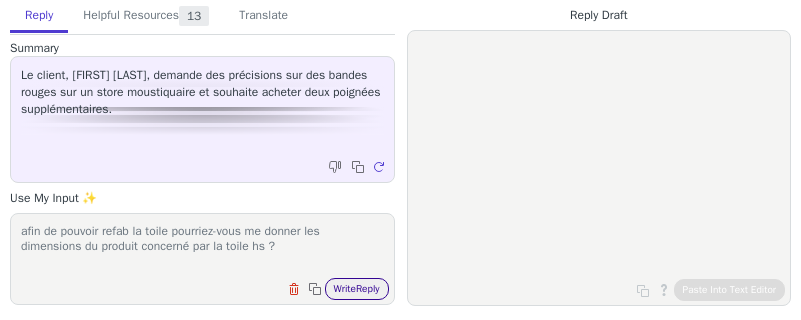 type on "afin de pouvoir refab la toile pourriez-vous me donner les dimensions du produit concerné par la toile hs ?" 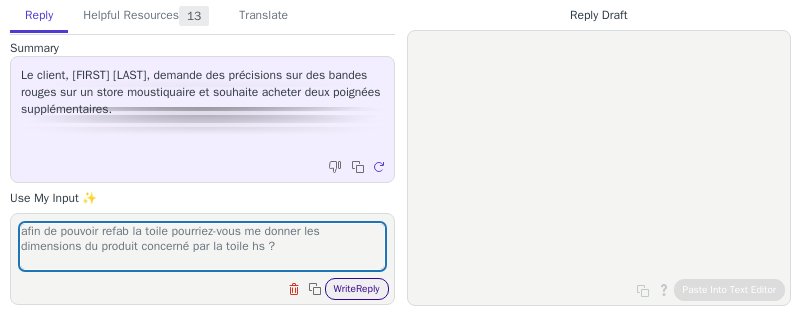 click on "Write  Reply" at bounding box center [357, 289] 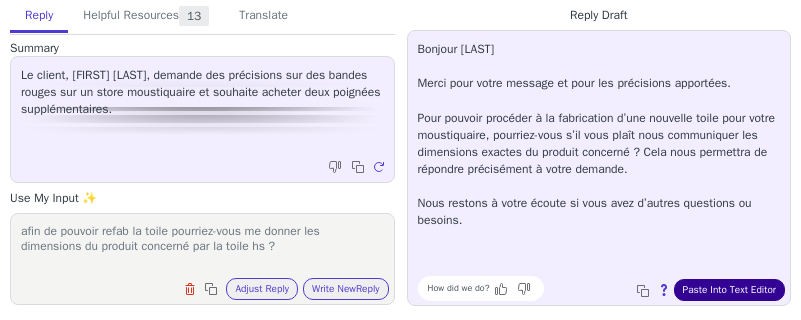 click on "Paste Into Text Editor" at bounding box center (729, 290) 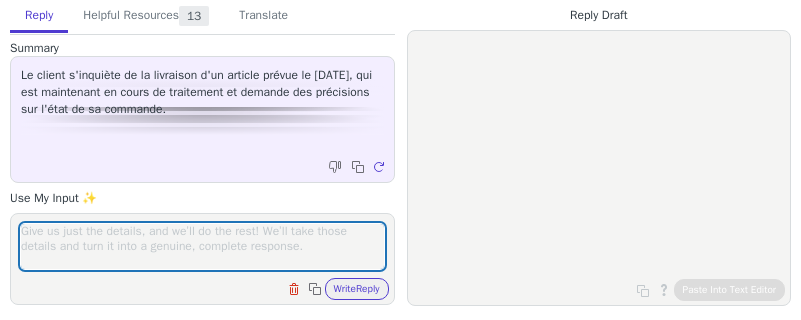 scroll, scrollTop: 0, scrollLeft: 0, axis: both 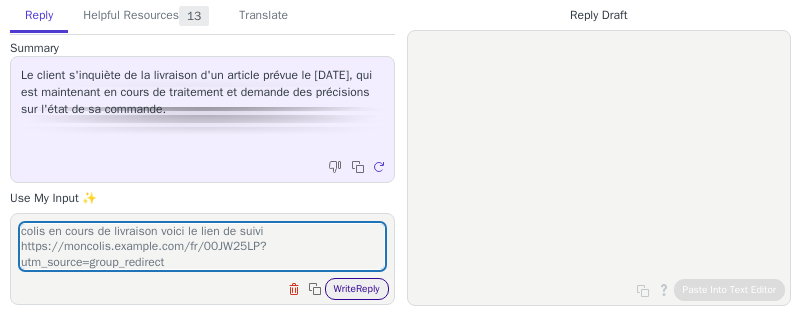 type on "colis en cours de livraison voici le lien de suivi https://moncolis.example.com/fr/00JW25LP?utm_source=group_redirect" 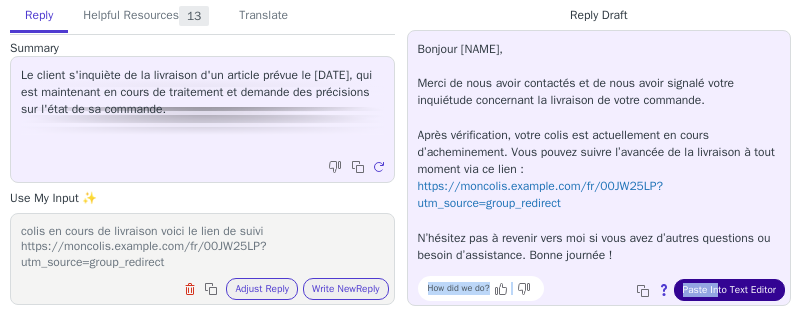 click on "Bonjour [NAME], Merci de nous avoir contactés et de nous avoir signalé votre inquiétude concernant la livraison de votre commande. Après vérification, votre colis est actuellement en cours d’acheminement. Vous pouvez suivre l’avancée de la livraison à tout moment via ce lien :   https://moncolis.example.com/fr/00JW25LP?utm_source=group_redirect N’hésitez pas à revenir vers moi si vous avez d’autres questions ou besoin d’assistance. Bonne journée ! How did we do?   Copy to clipboard About this reply Paste Into Text Editor" at bounding box center [599, 168] 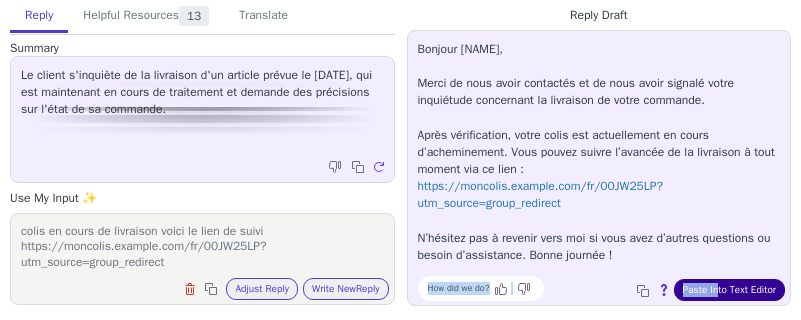 click on "Paste Into Text Editor" at bounding box center (729, 290) 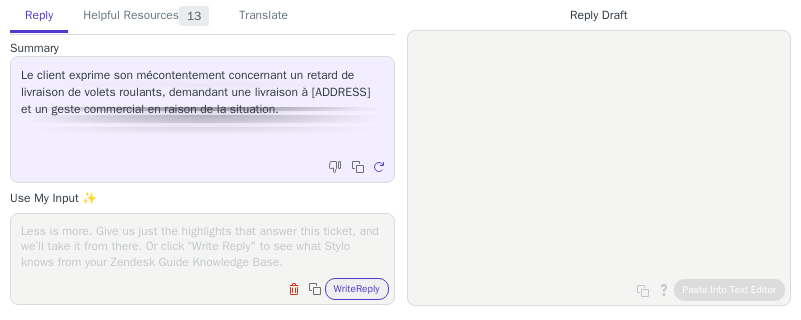scroll, scrollTop: 0, scrollLeft: 0, axis: both 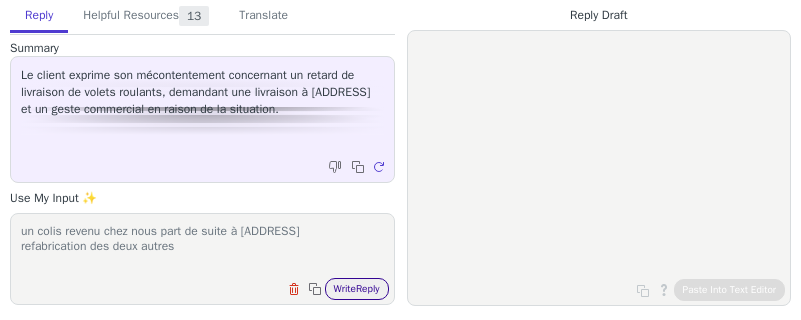 type on "un colis revenu chez nous part de suite à [ADDRESS]
refabrication des deux autres" 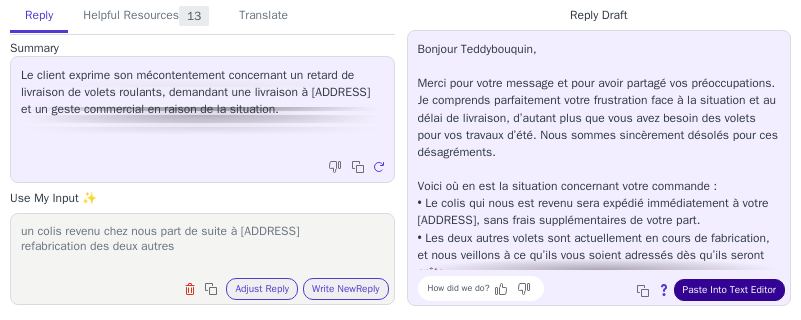 click on "Paste Into Text Editor" at bounding box center [729, 290] 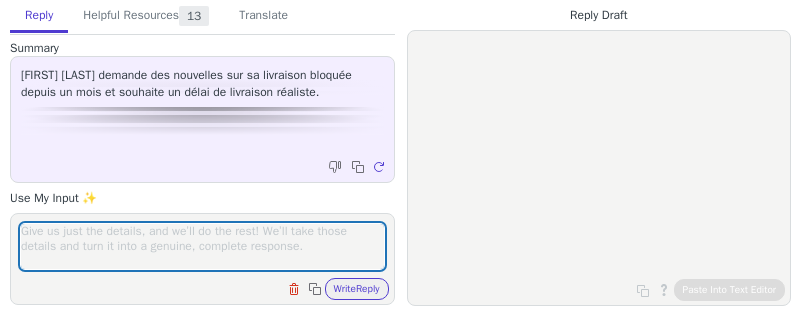 click at bounding box center [202, 246] 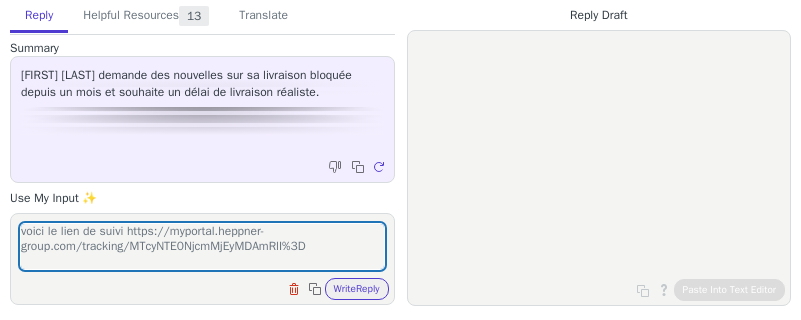 scroll, scrollTop: 0, scrollLeft: 0, axis: both 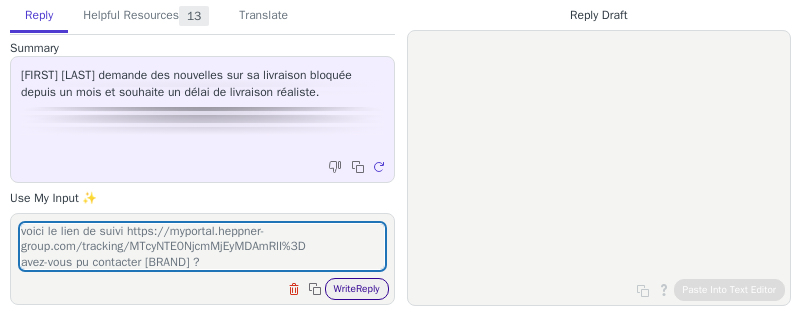 type on "voici le lien de suivi https://myportal.heppner-group.com/tracking/MTcyNTE0NjcmMjEyMDAmRlI%3D
avez-vous pu contacter [BRAND] ?" 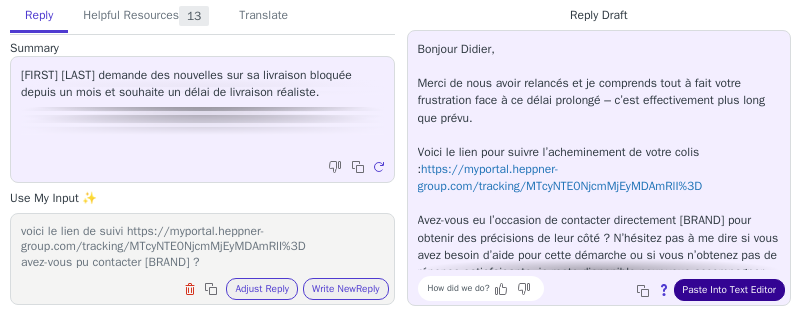 click on "Paste Into Text Editor" at bounding box center (729, 290) 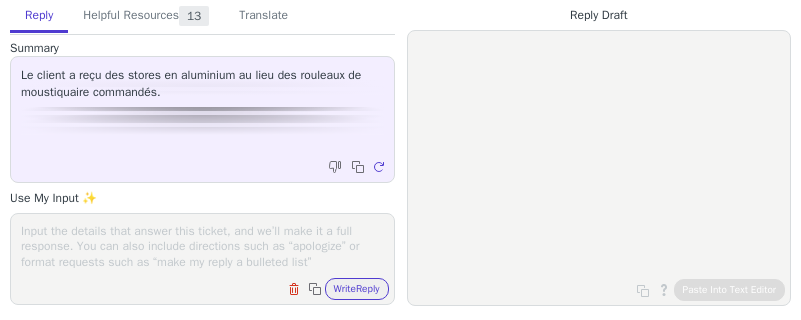 scroll, scrollTop: 0, scrollLeft: 0, axis: both 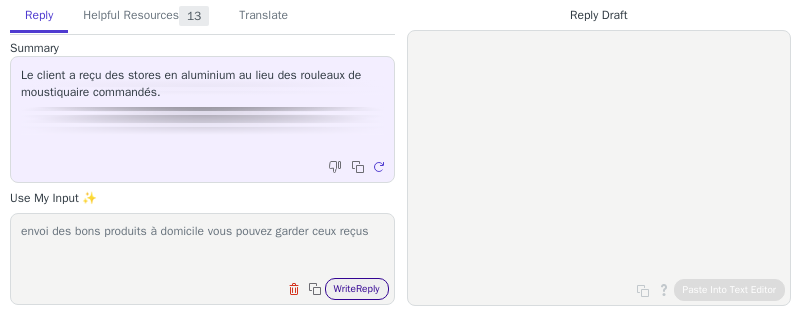 type on "envoi des bons produits à domicile vous pouvez garder ceux reçus" 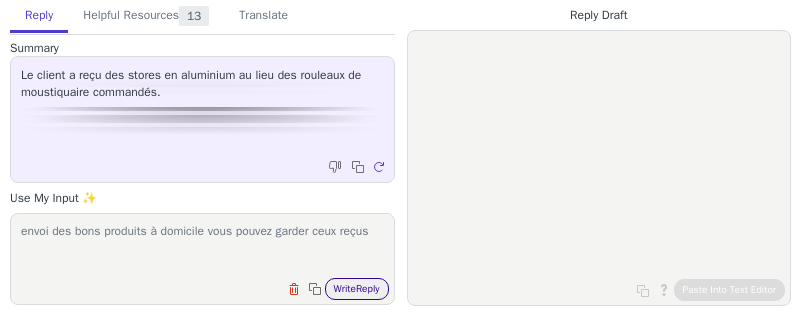 click on "Write  Reply" at bounding box center (357, 289) 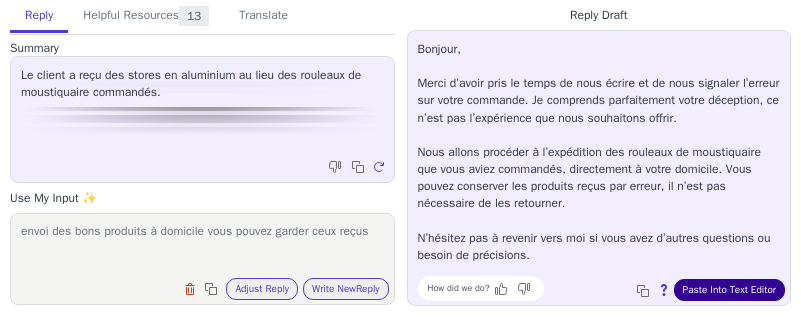 click on "Paste Into Text Editor" at bounding box center [729, 290] 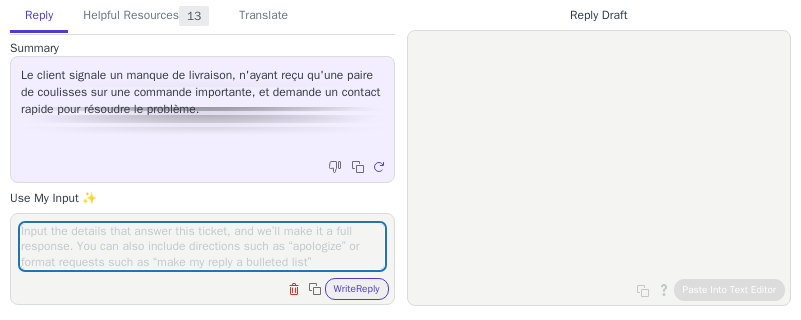 click at bounding box center (202, 246) 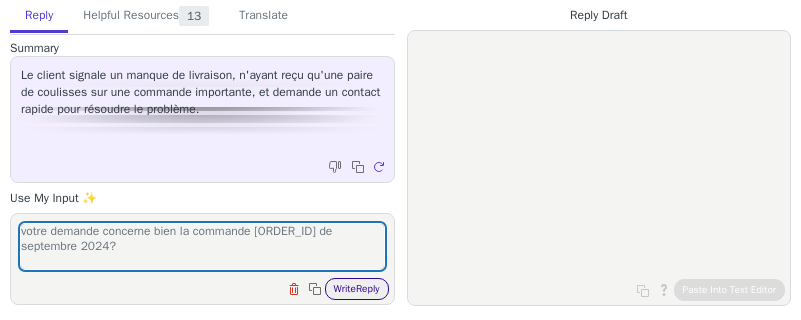 type on "votre demande concerne bien la commande [ORDER_ID] de septembre 2024?" 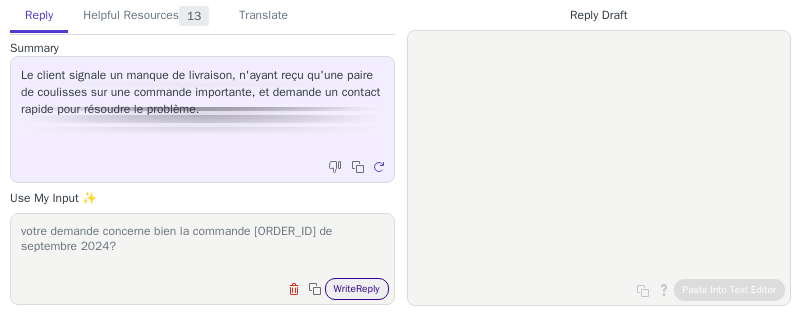 click on "Write  Reply" at bounding box center [357, 289] 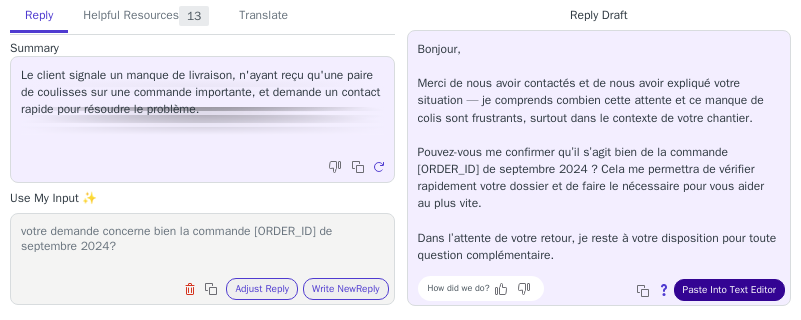 click on "Paste Into Text Editor" at bounding box center (729, 290) 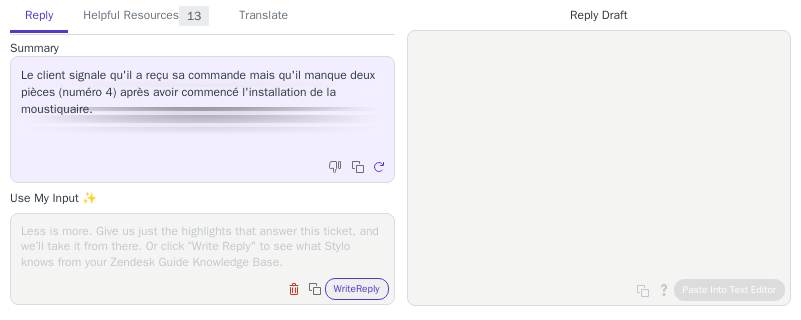 scroll, scrollTop: 0, scrollLeft: 0, axis: both 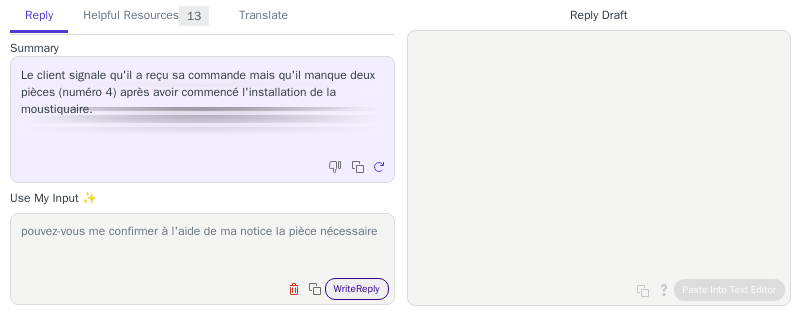 type on "pouvez-vous me confirmer à l'aide de ma notice la pièce nécessaire" 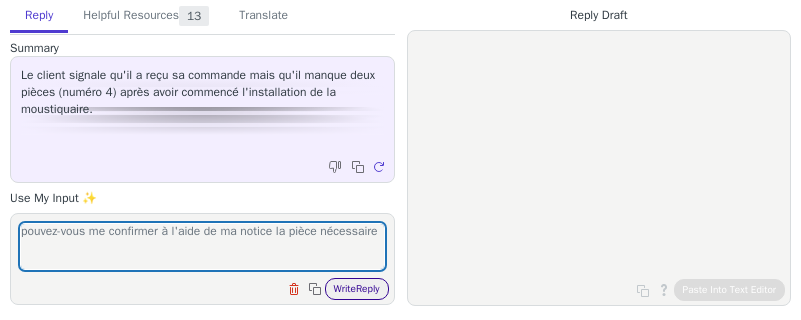 click on "Write  Reply" at bounding box center [357, 289] 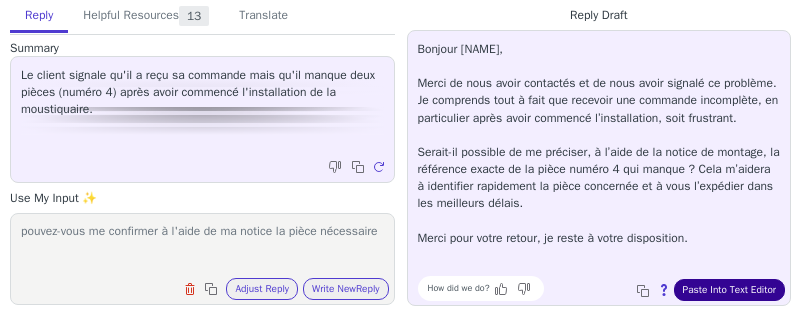 click on "Paste Into Text Editor" at bounding box center (729, 290) 